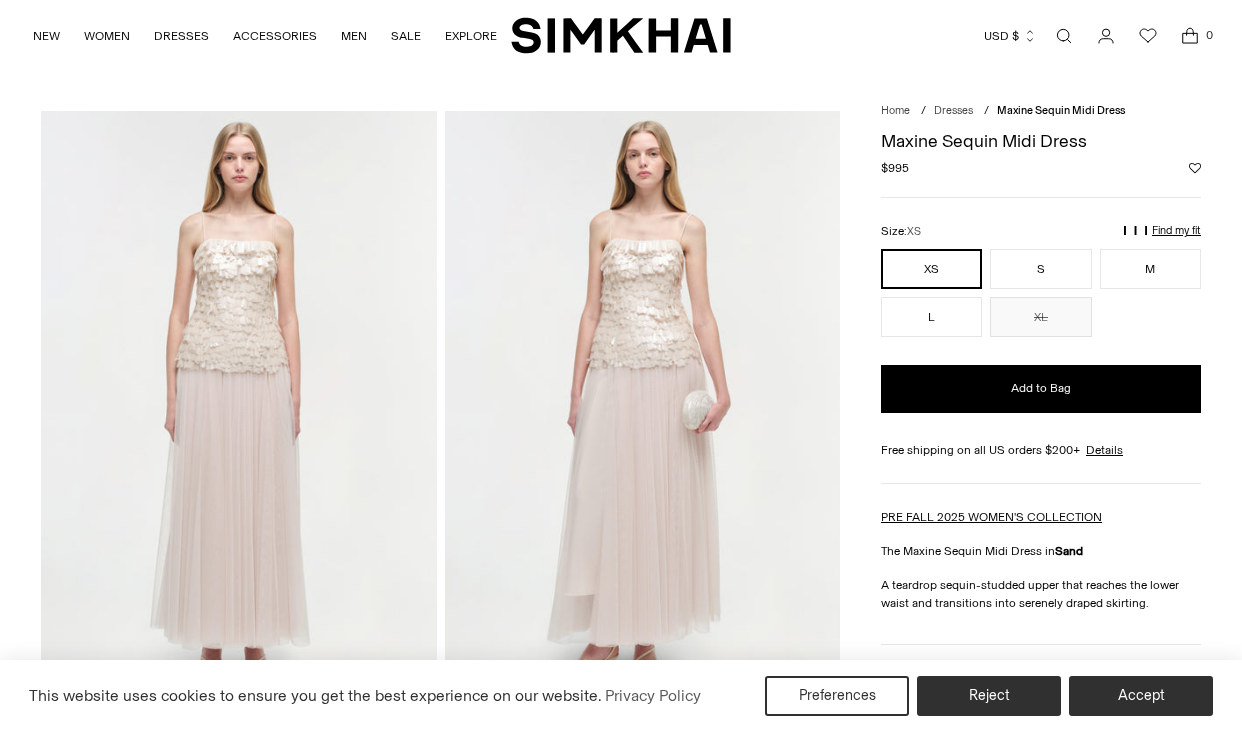 scroll, scrollTop: 0, scrollLeft: 0, axis: both 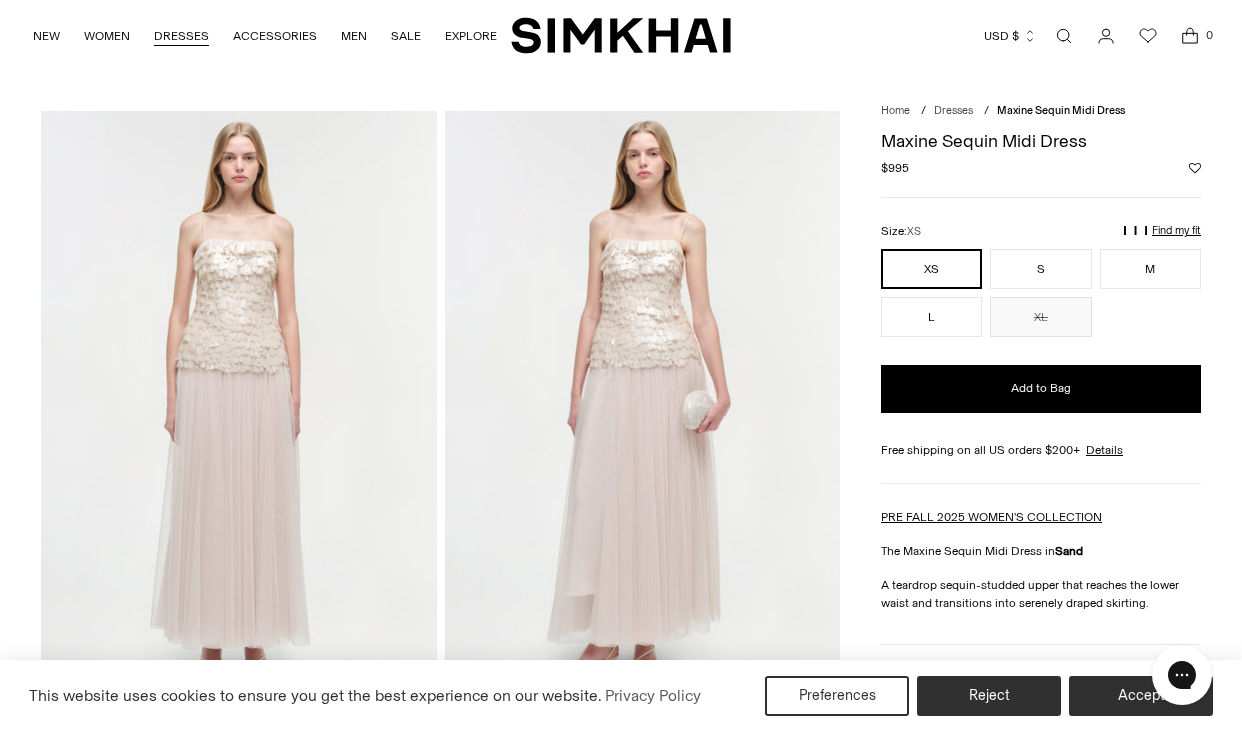 click on "DRESSES" at bounding box center [181, 36] 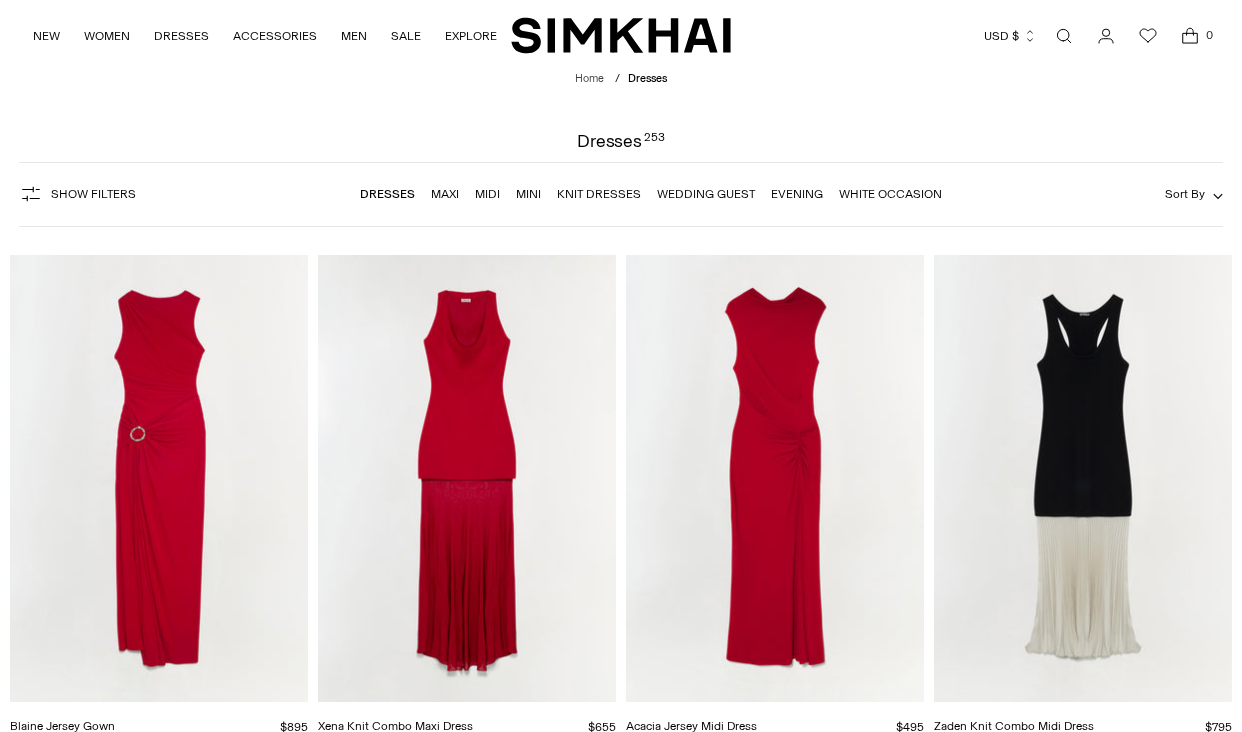scroll, scrollTop: 0, scrollLeft: 0, axis: both 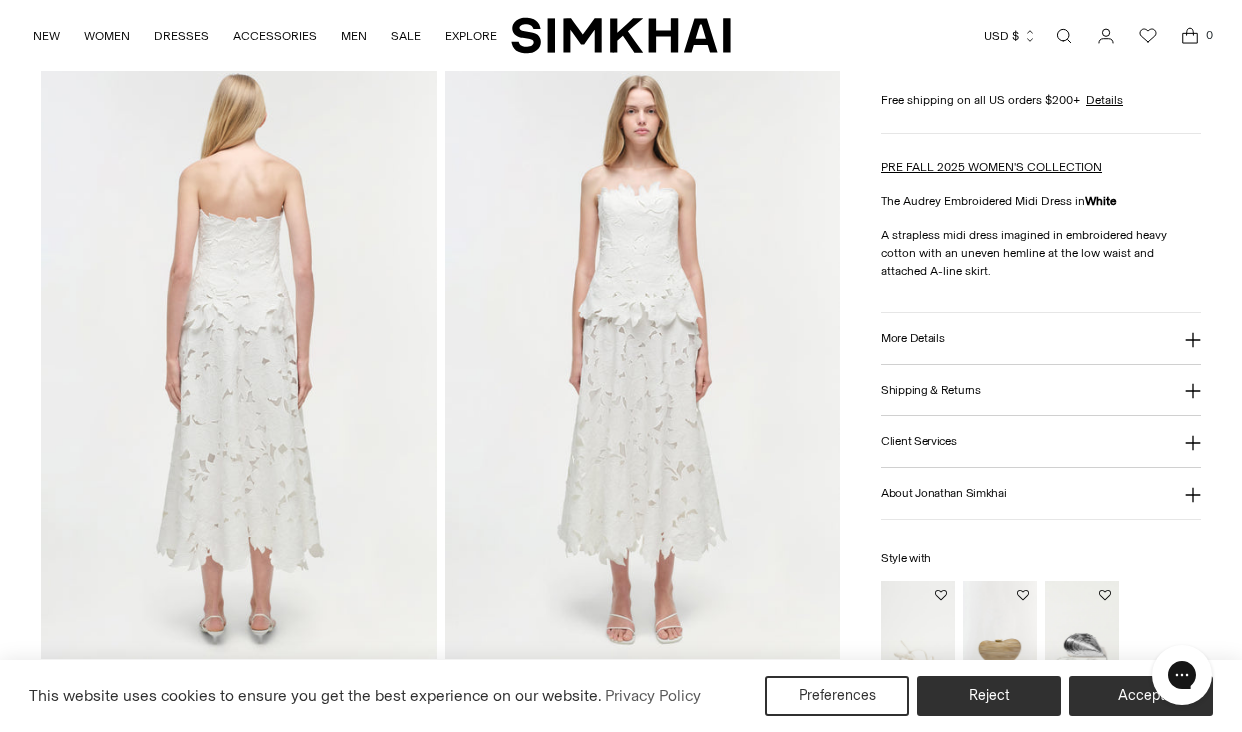click at bounding box center [0, 2858] 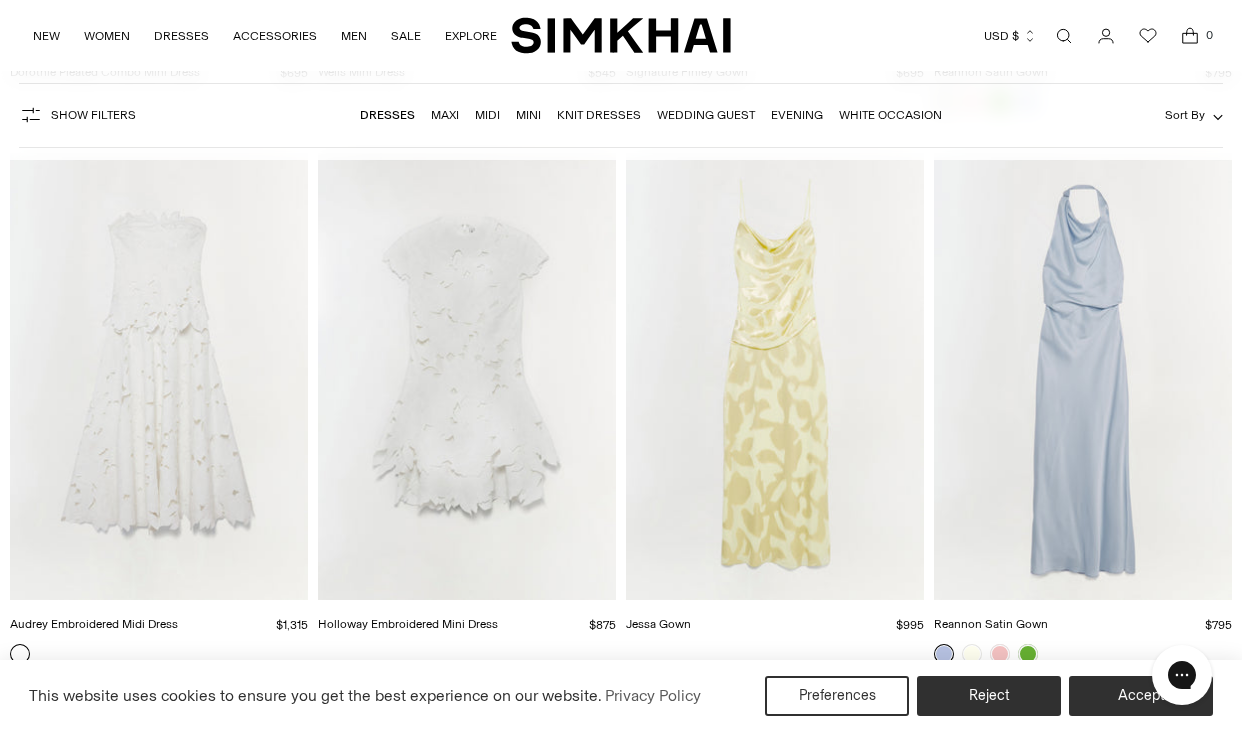 scroll, scrollTop: 2862, scrollLeft: 0, axis: vertical 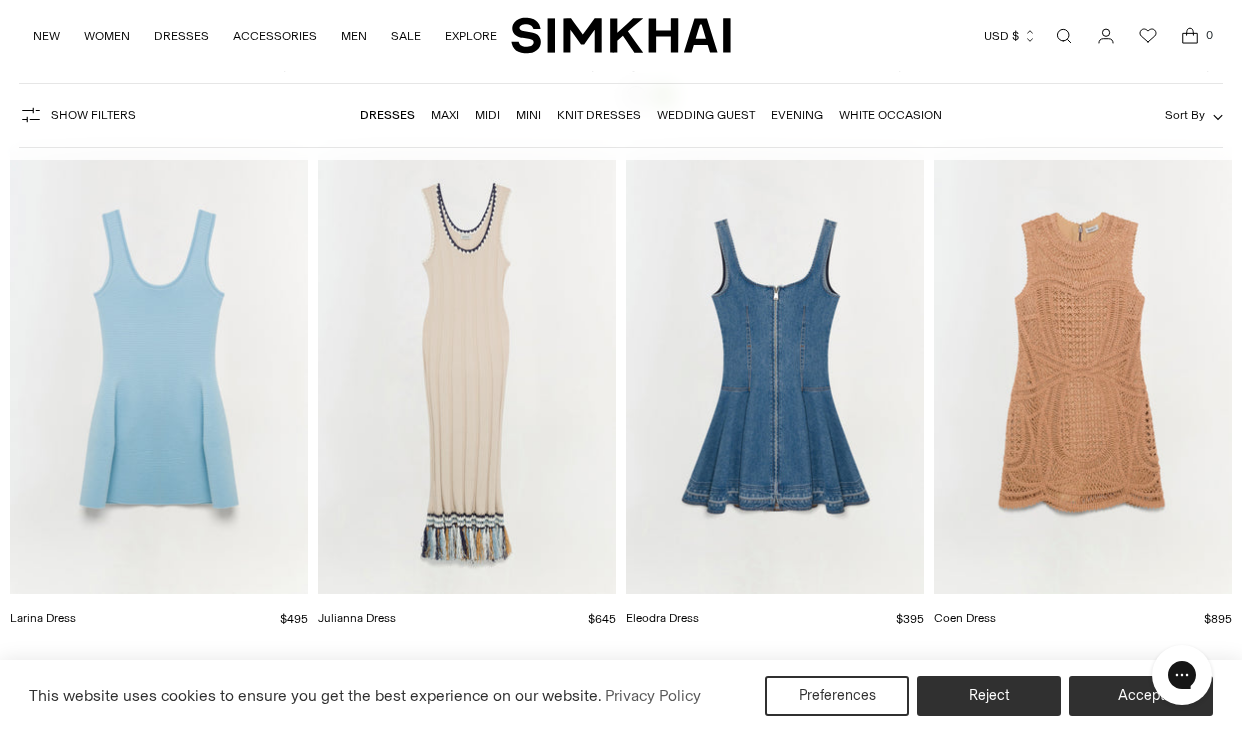 click at bounding box center [0, 0] 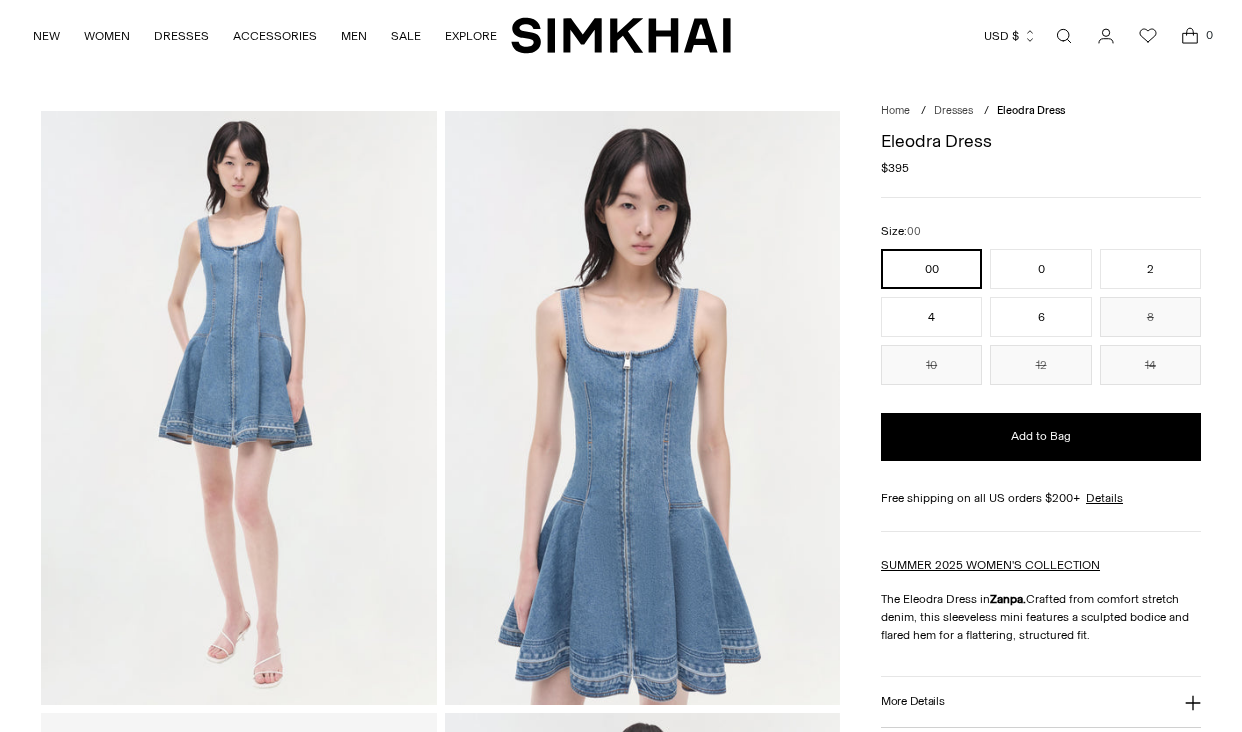 scroll, scrollTop: 0, scrollLeft: 0, axis: both 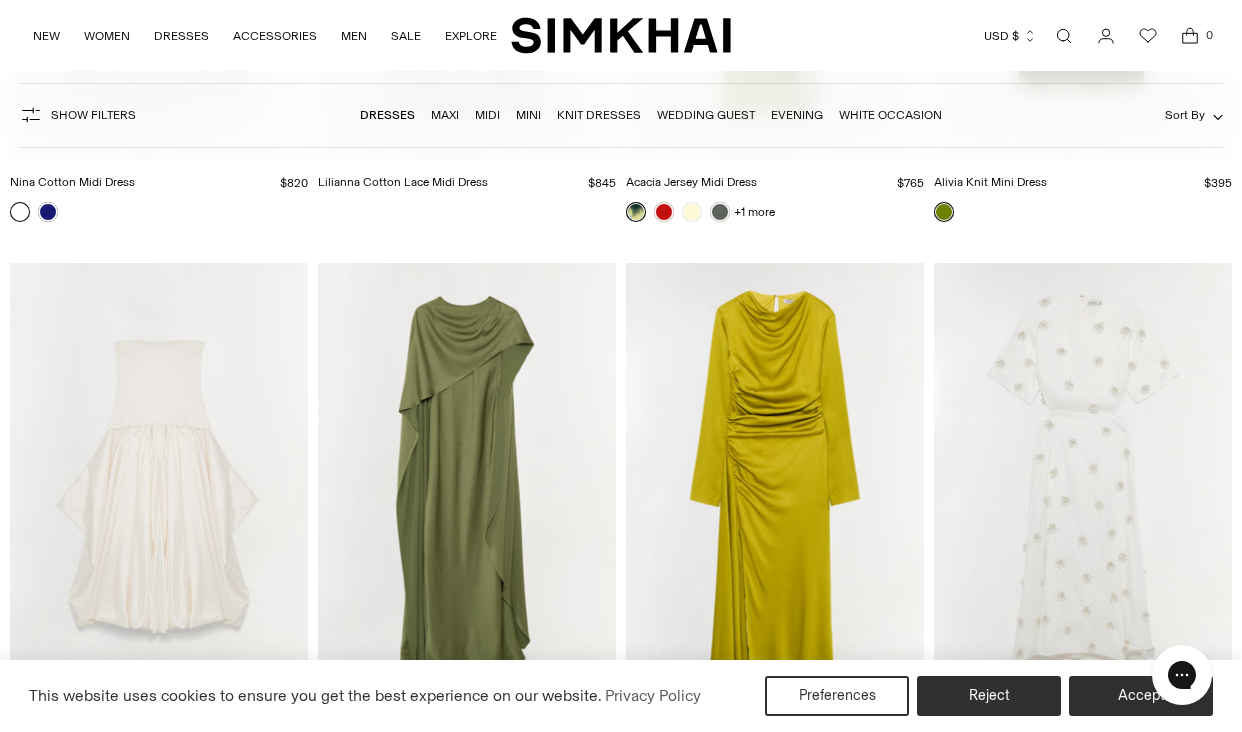 click on "Maxi" at bounding box center (445, 115) 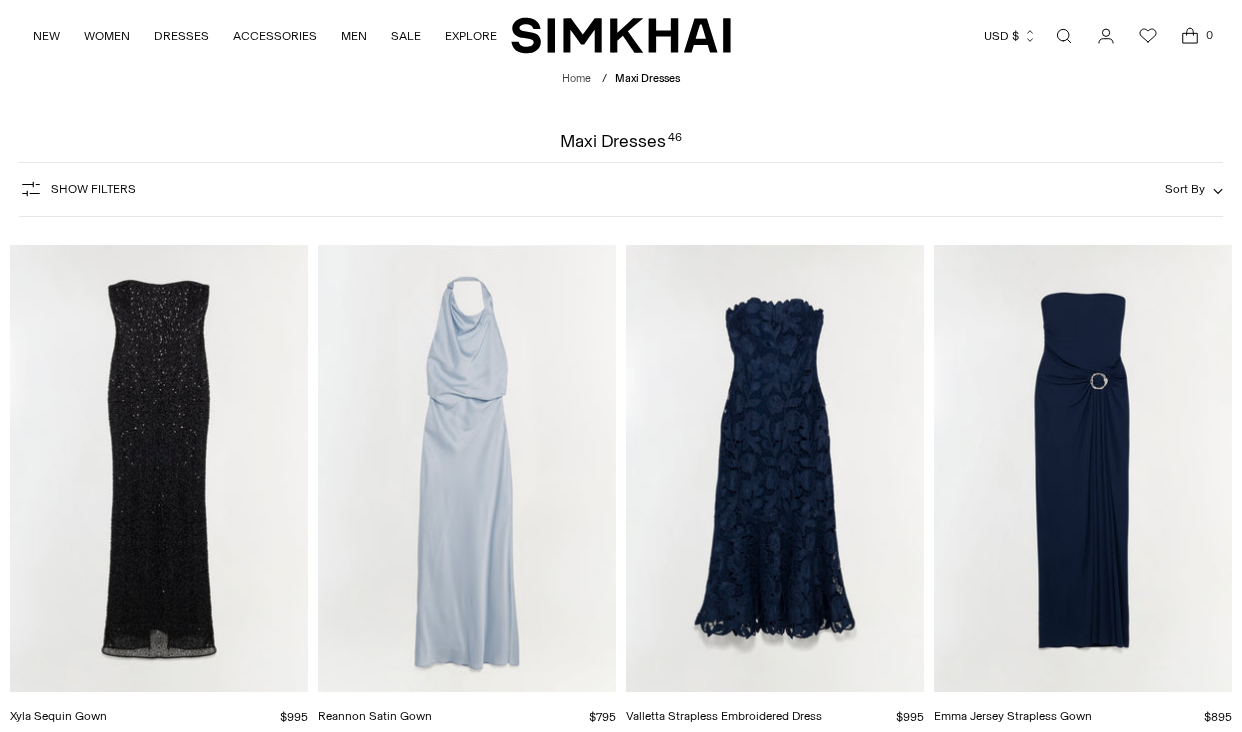 scroll, scrollTop: 0, scrollLeft: 0, axis: both 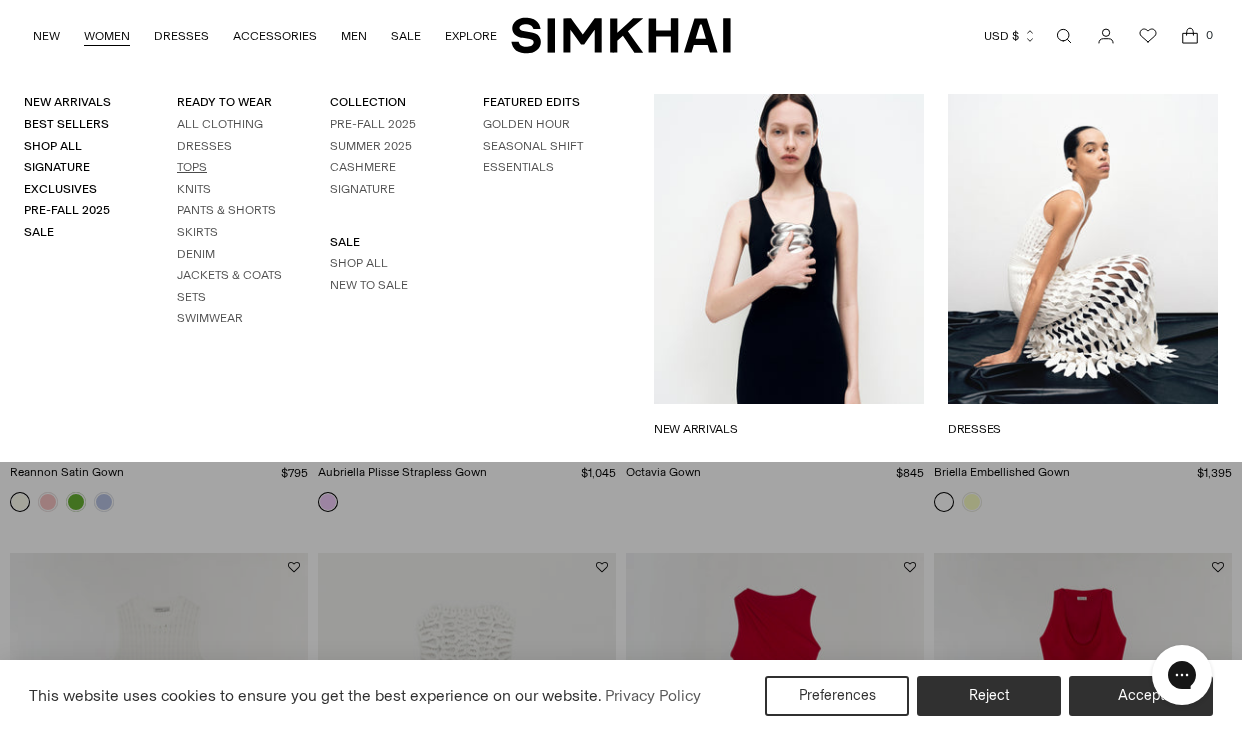 click on "Tops" at bounding box center [192, 167] 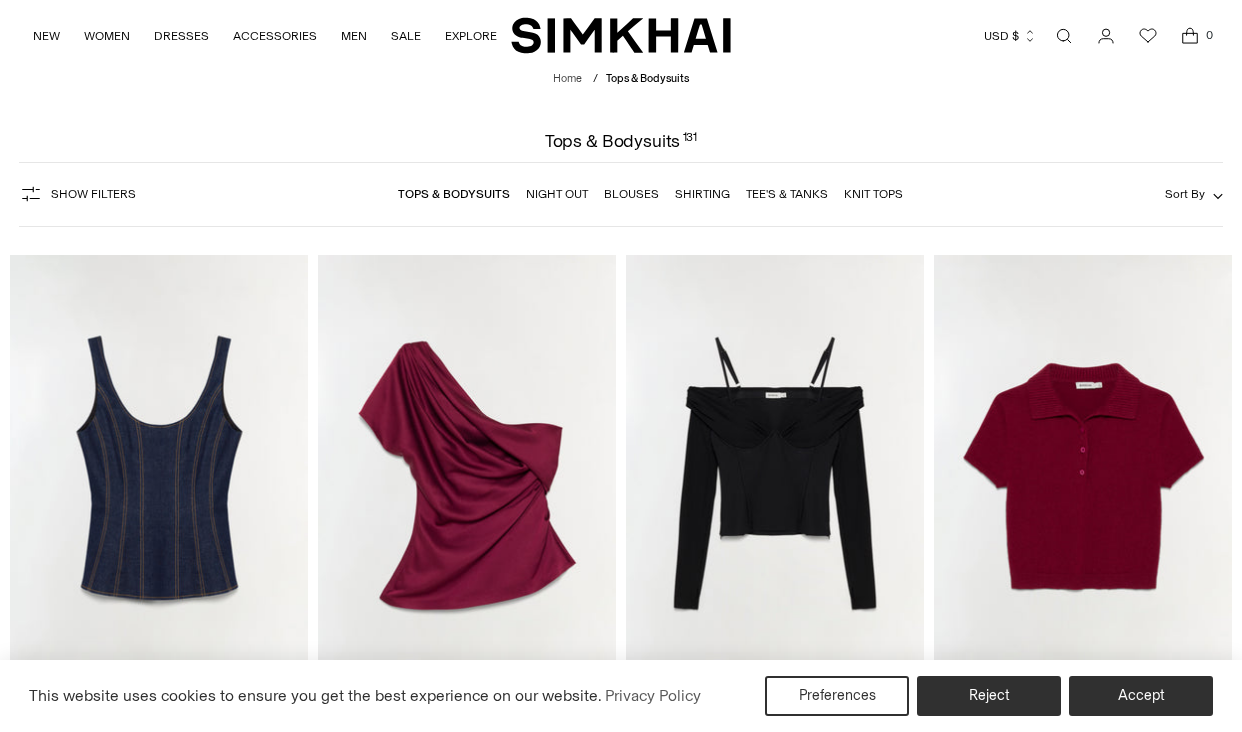 scroll, scrollTop: 0, scrollLeft: 0, axis: both 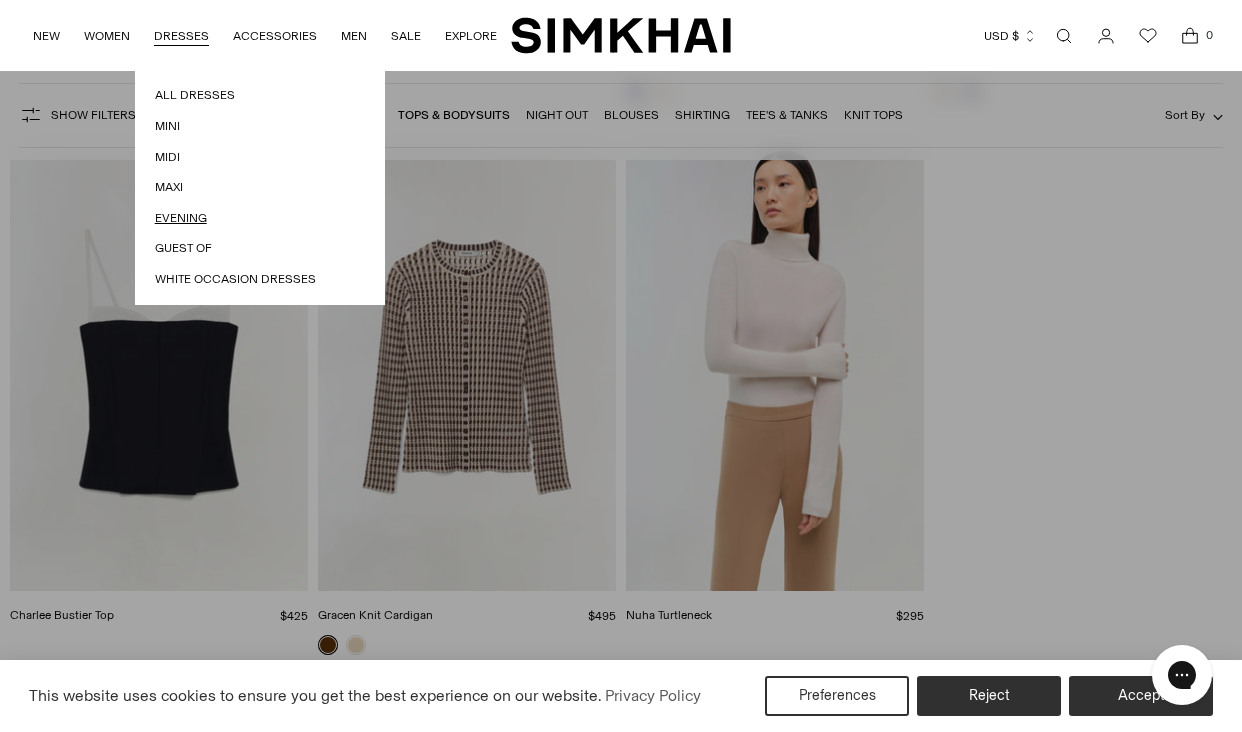 click on "Evening" at bounding box center (260, 218) 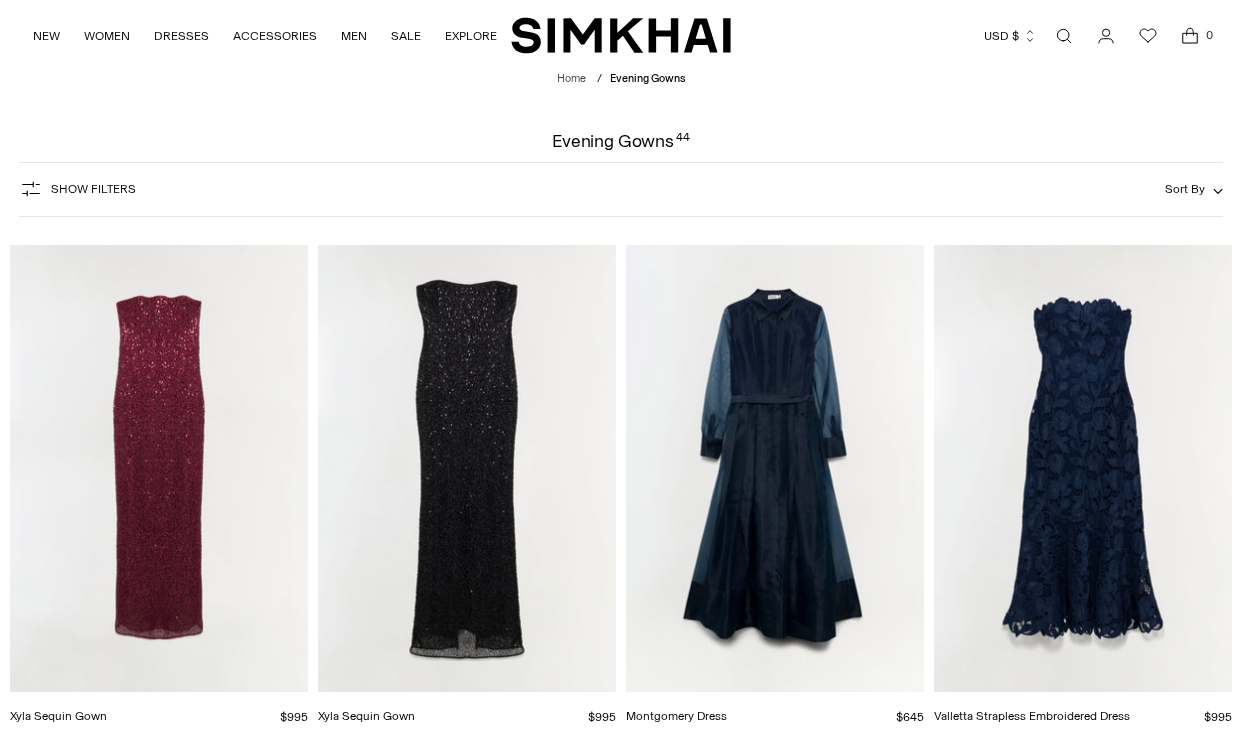 scroll, scrollTop: 0, scrollLeft: 0, axis: both 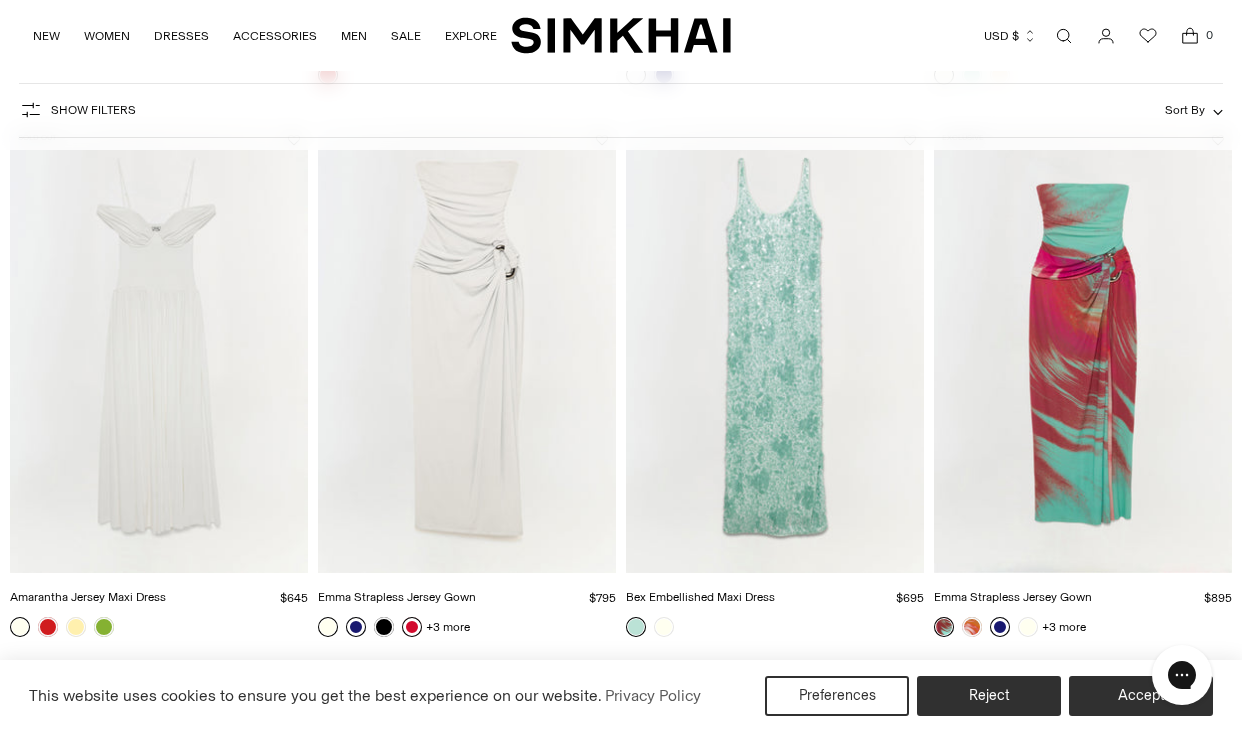 click at bounding box center (0, 0) 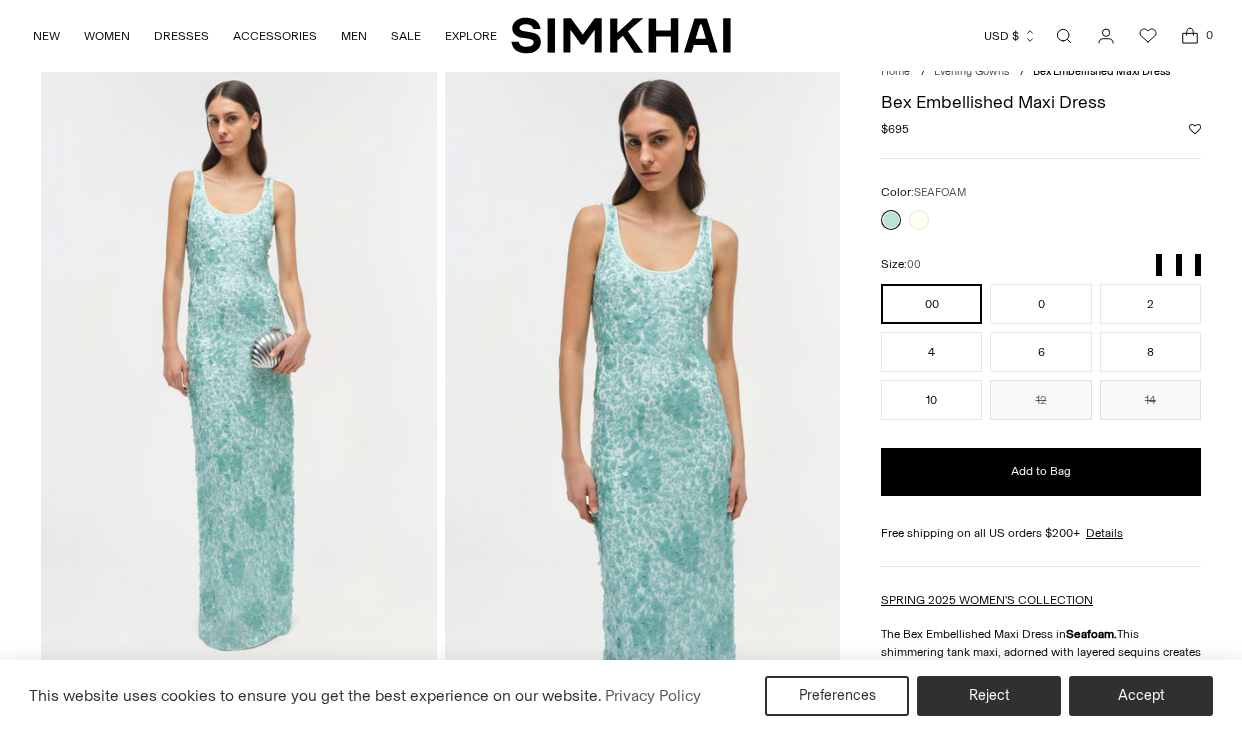 scroll, scrollTop: 39, scrollLeft: 0, axis: vertical 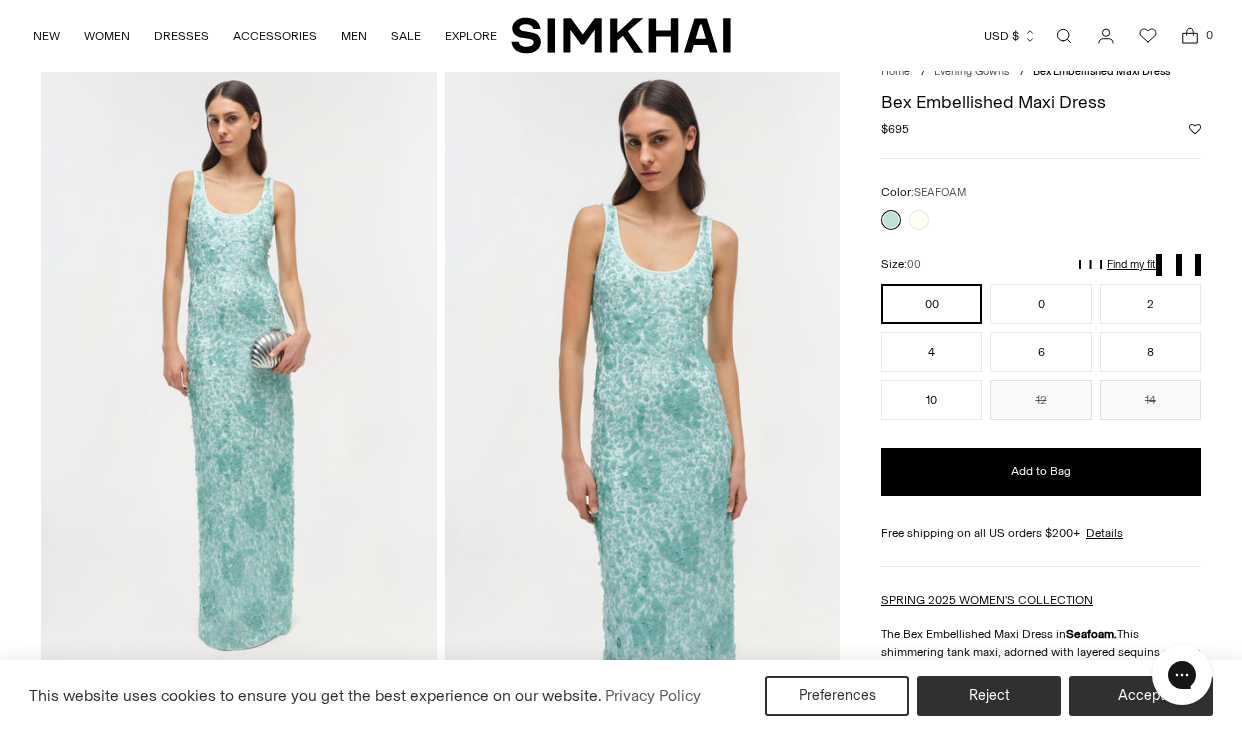 click at bounding box center [0, 3485] 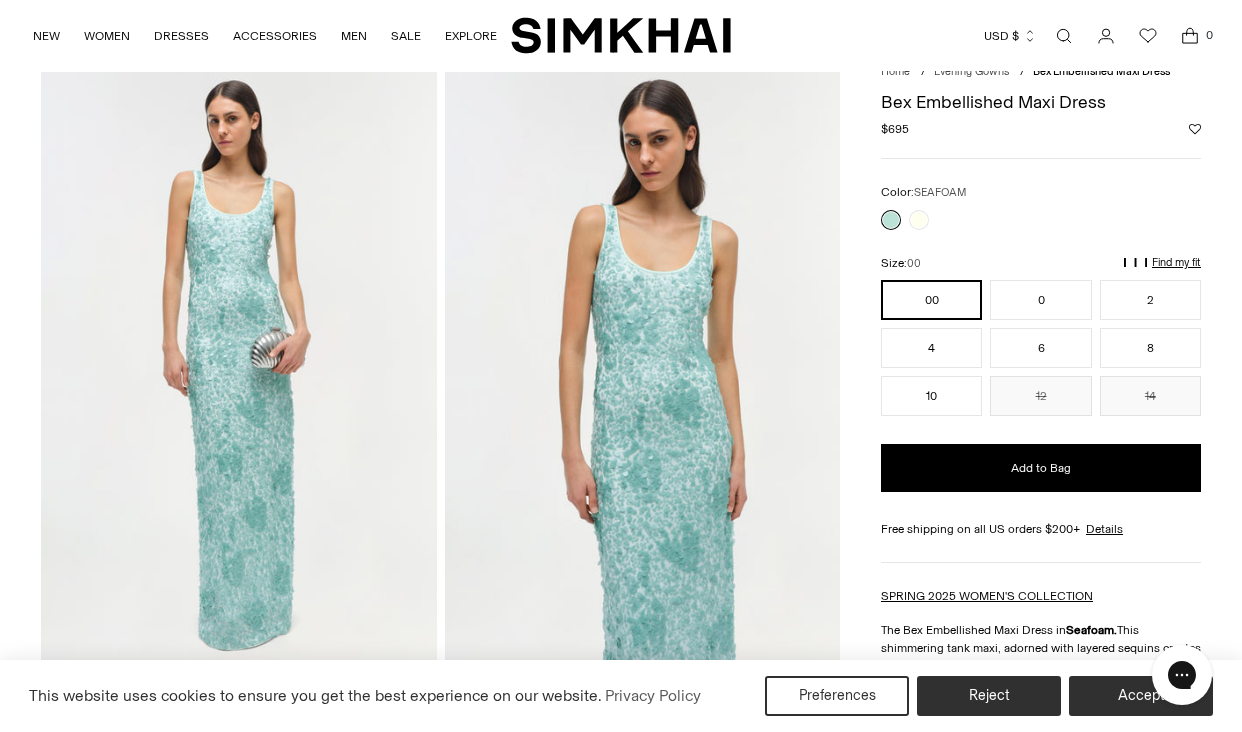 click at bounding box center [0, 3485] 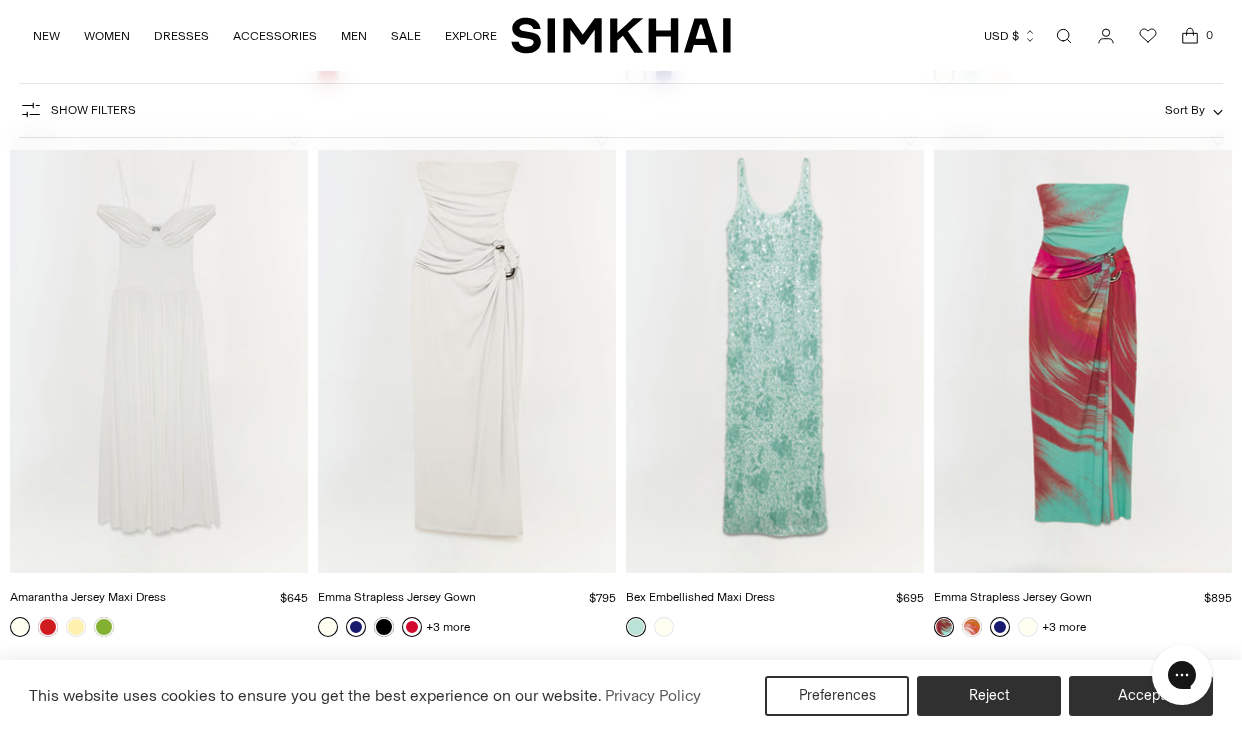scroll, scrollTop: 2879, scrollLeft: 0, axis: vertical 